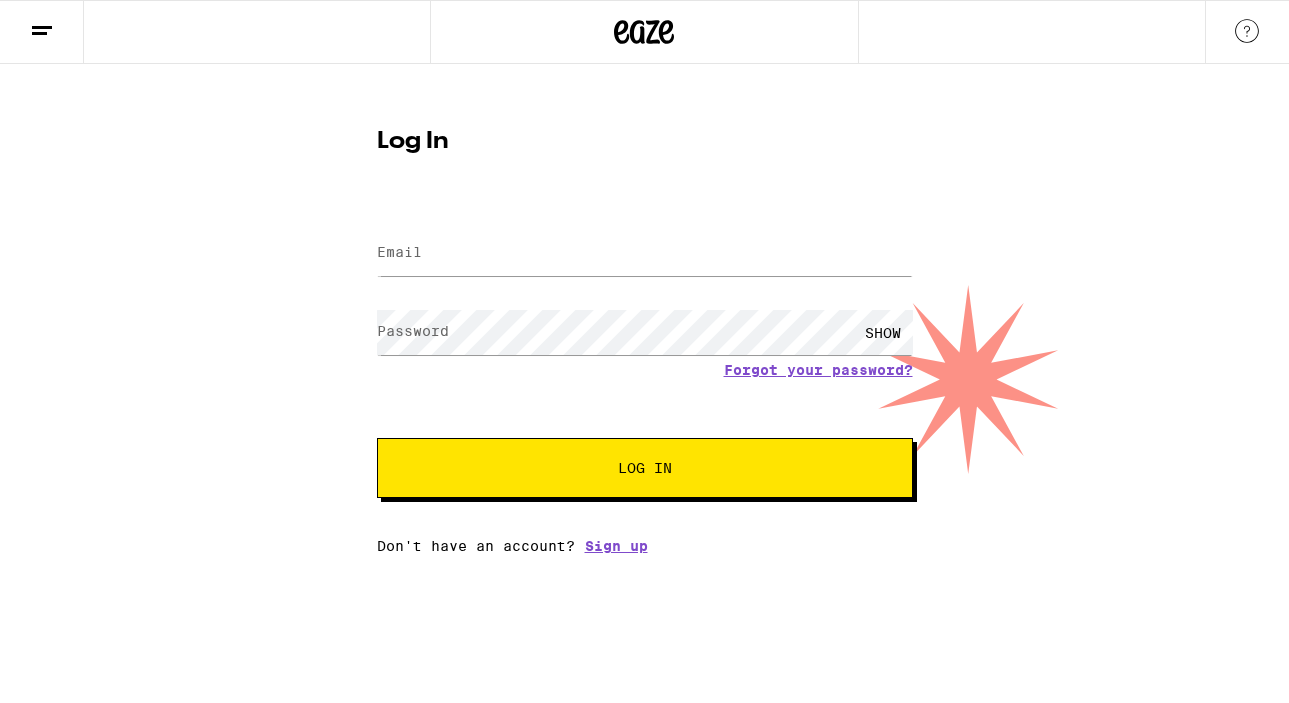 scroll, scrollTop: 0, scrollLeft: 0, axis: both 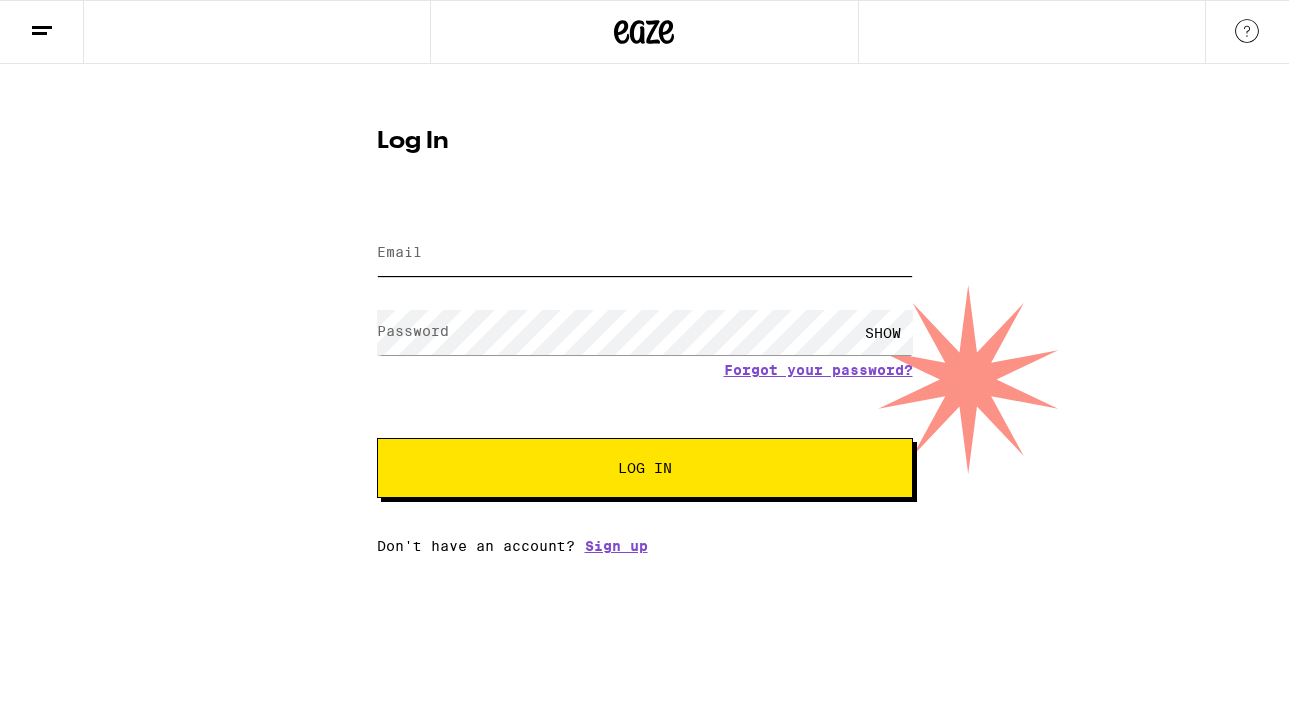 type on "daedreb@[example.com]" 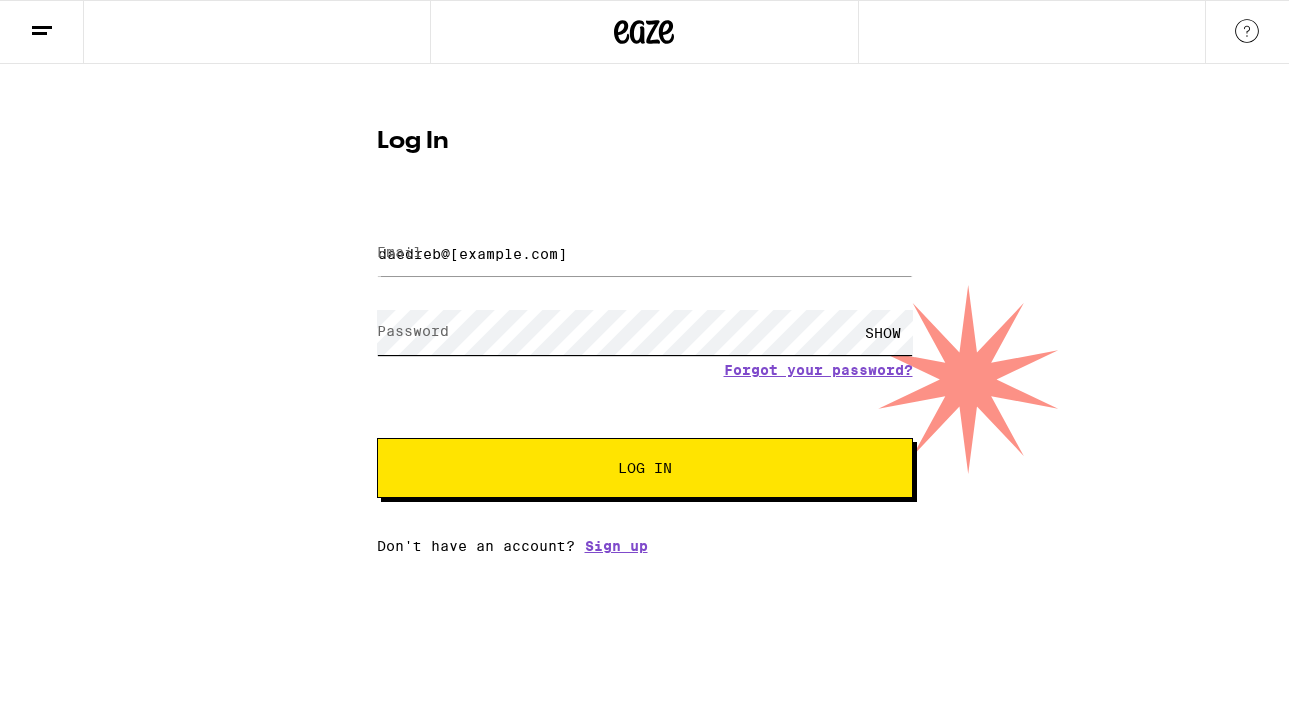 click on "Log In" at bounding box center (645, 468) 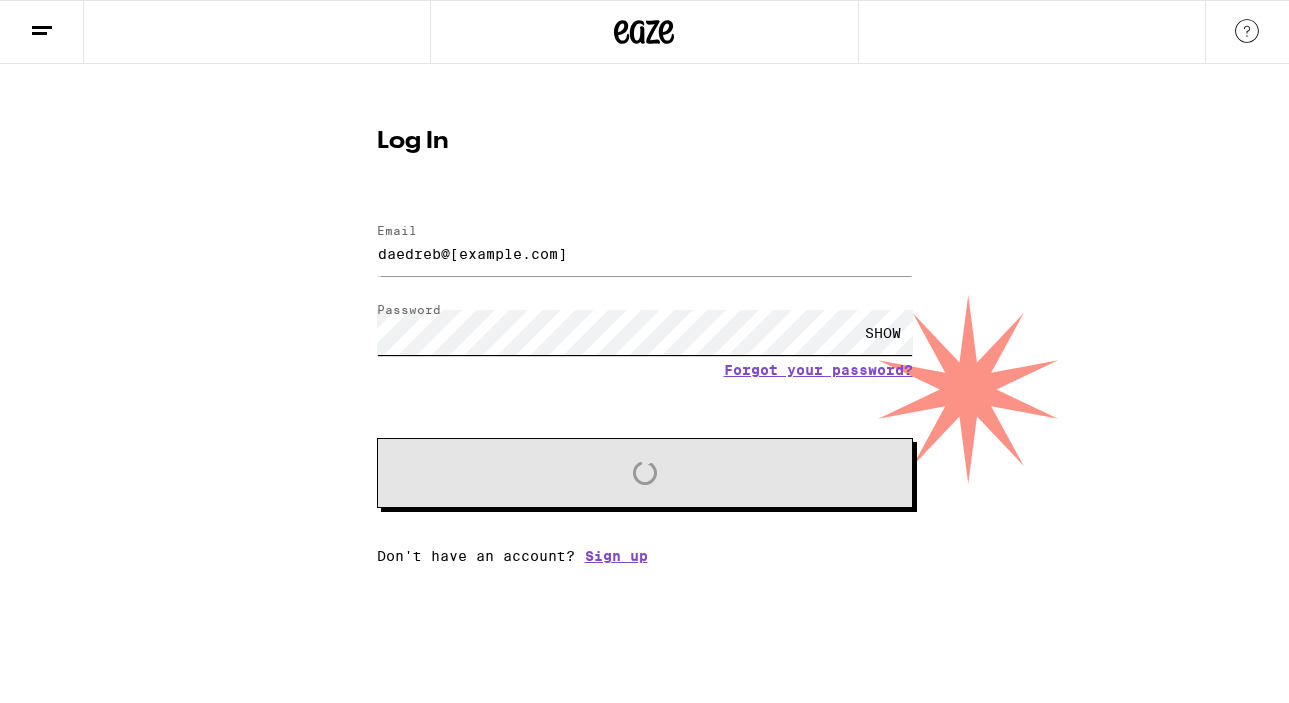scroll, scrollTop: 0, scrollLeft: 0, axis: both 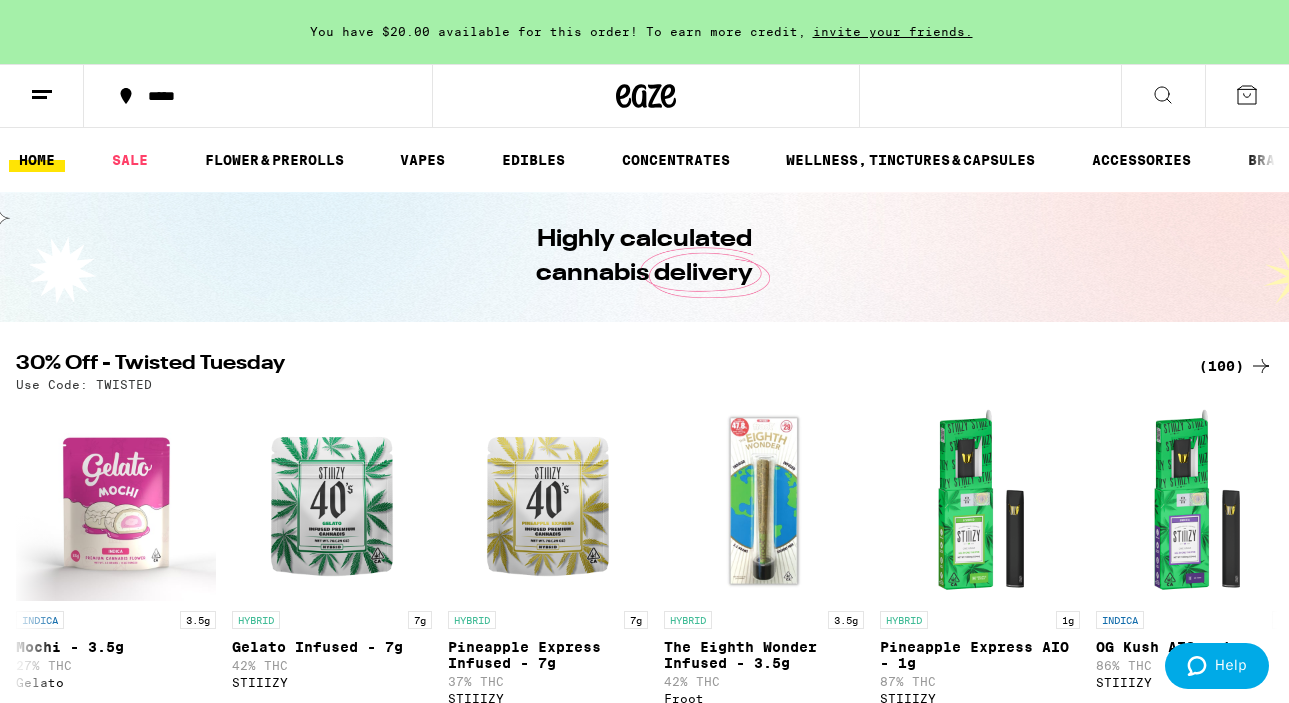 click on "You have $20.00 available for this order! To earn more credit, invite your friends. ***** ***** HOME SALE FLOWER & PREROLLS VAPES EDIBLES CONCENTRATES WELLNESS, TINCTURES & CAPSULES ACCESSORIES BRANDS Highly calculated cannabis delivery 30% Off - Twisted Tuesday (100) Use Code: TWISTED INDICA 3.5g Mochi - 3.5g 27% THC Gelato Deal Created with Sketch. CODE TWISTED $35 HYBRID 7g Gelato Infused - 7g 42% THC STIIIZY Deal Created with Sketch. CODE TWISTED $48 HYBRID 7g Pineapple Express Infused - 7g 37% THC STIIIZY Deal Created with Sketch. CODE TWISTED $48 HYBRID 3.5g The Eighth Wonder Infused - 3.5g 42% THC Froot Deal Created with Sketch. CODE TWISTED $29 HYBRID 1g Pineapple Express AIO - 1g 87% THC STIIIZY Deal Created with Sketch. CODE TWISTED $33 INDICA 1g OG Kush AIO - 1g 86% THC STIIIZY Deal Created with Sketch. CODE TWISTED $33 HYBRID PassionFruit Punch Pride Gummies 100mg THC Camino Deal Created with Sketch. CODE TWISTED $20 INDICA Strawberry Sunset Sour Gummies 100mg THC Camino Deal Created with Sketch." at bounding box center (644, 4611) 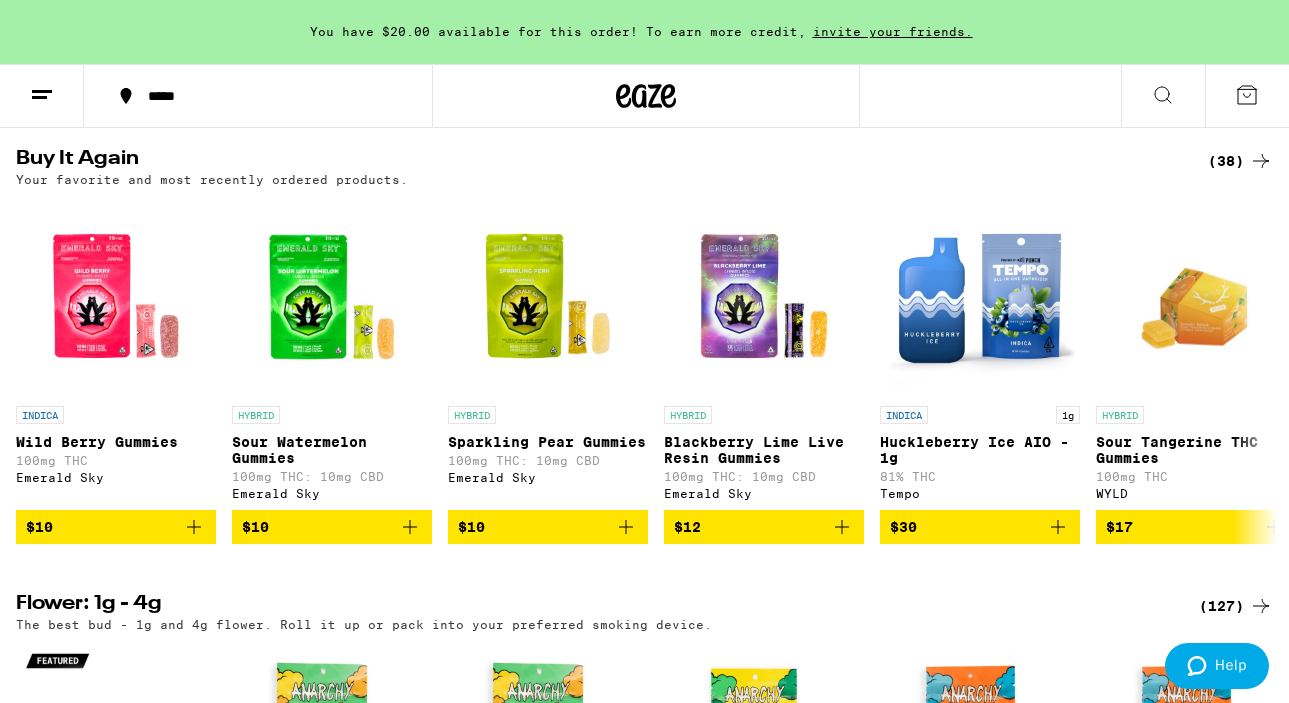 click on "Buy It Again" at bounding box center [595, 161] 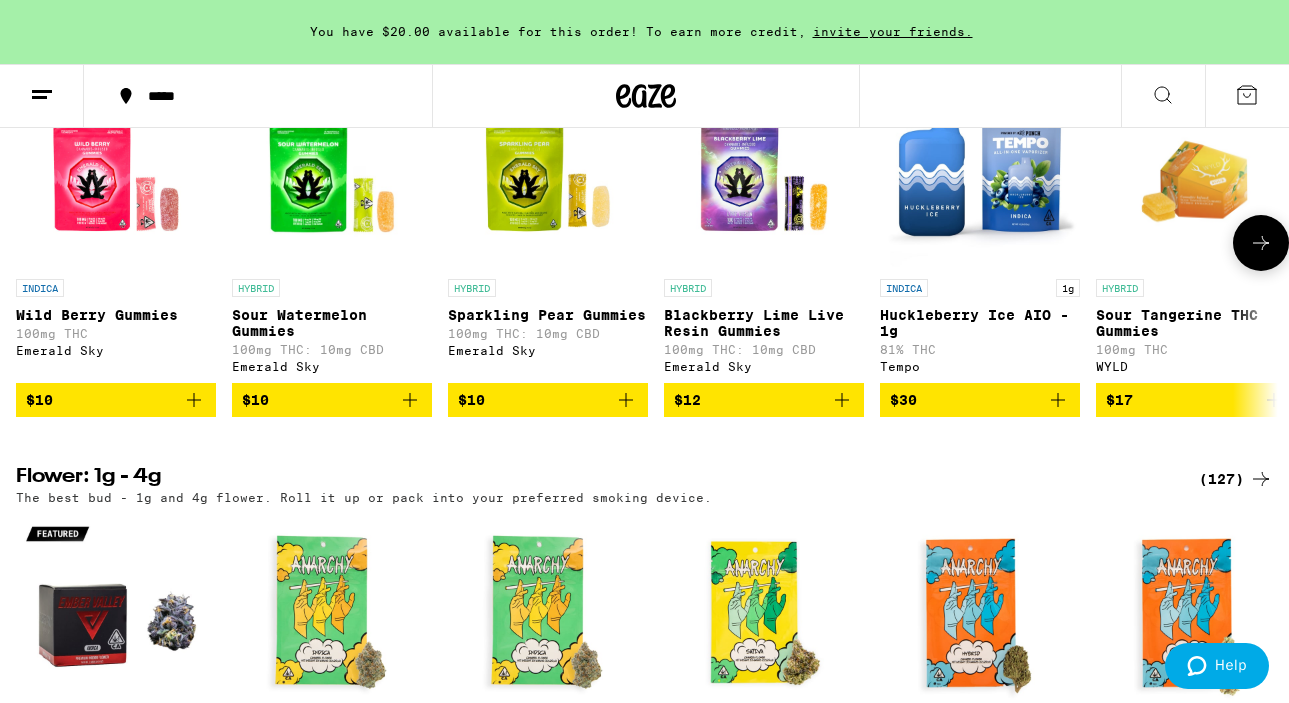 scroll, scrollTop: 1239, scrollLeft: 0, axis: vertical 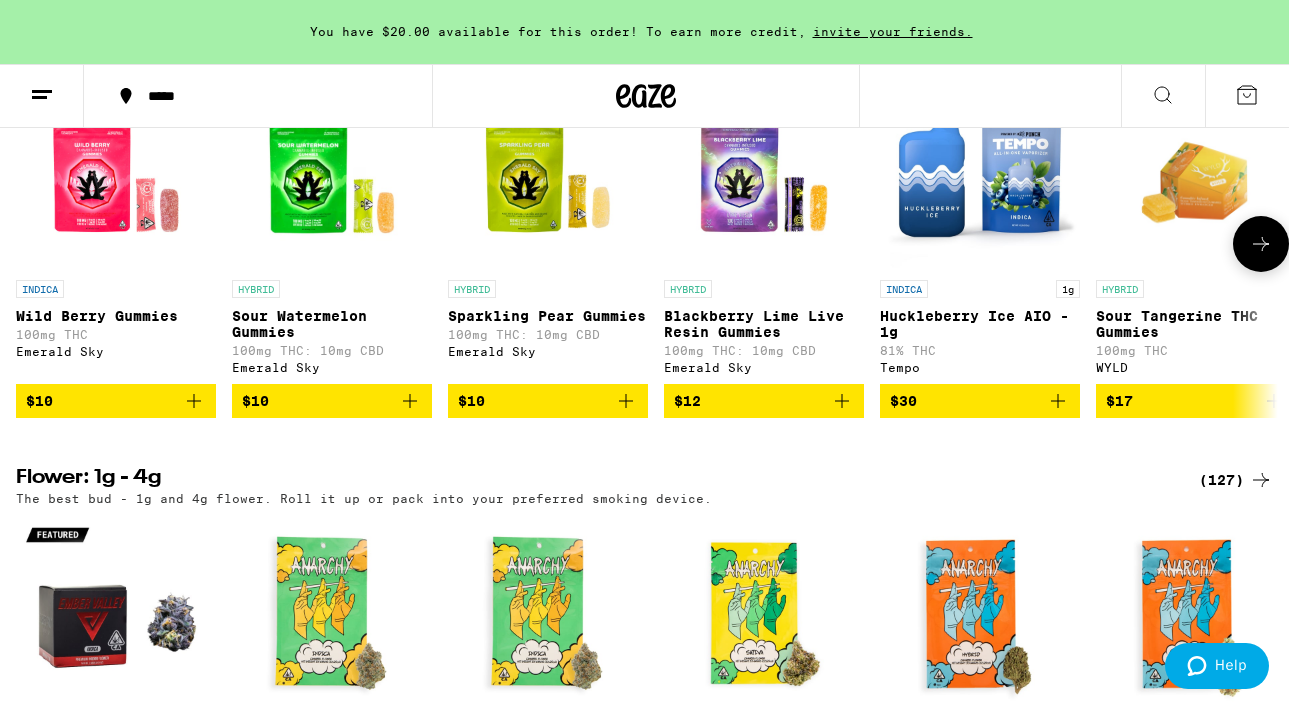 click 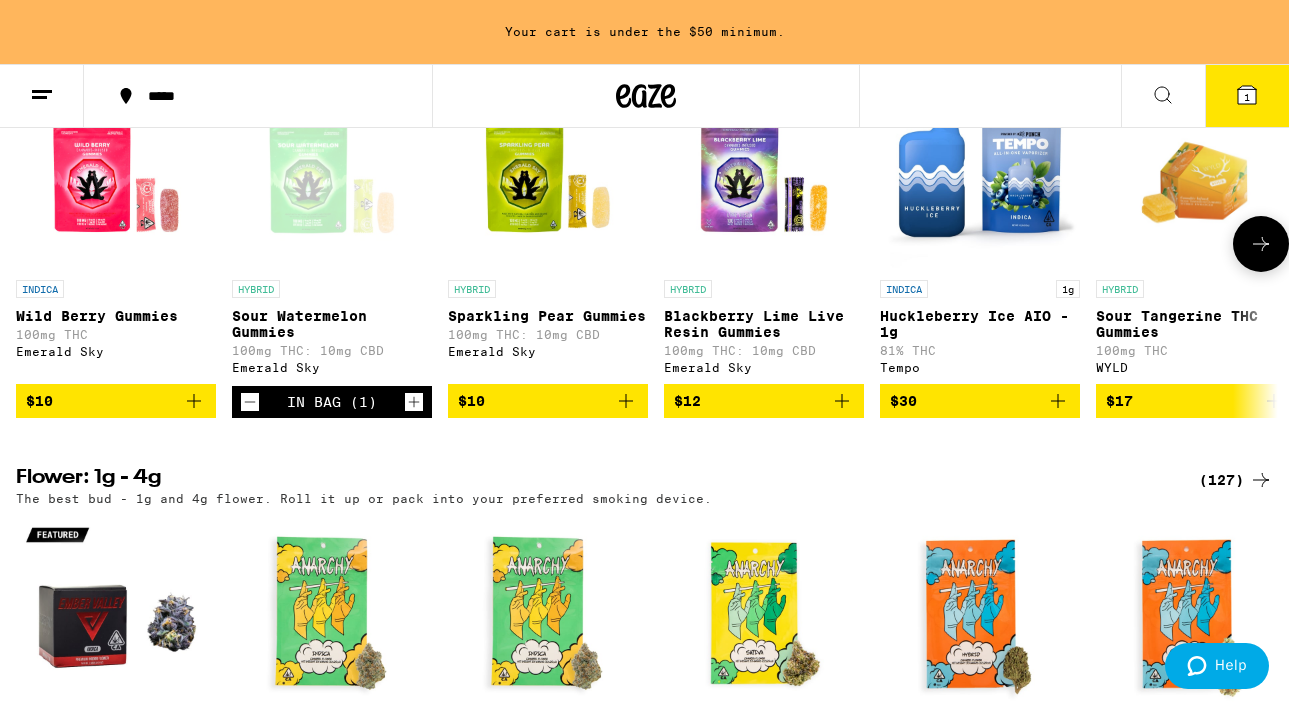 click 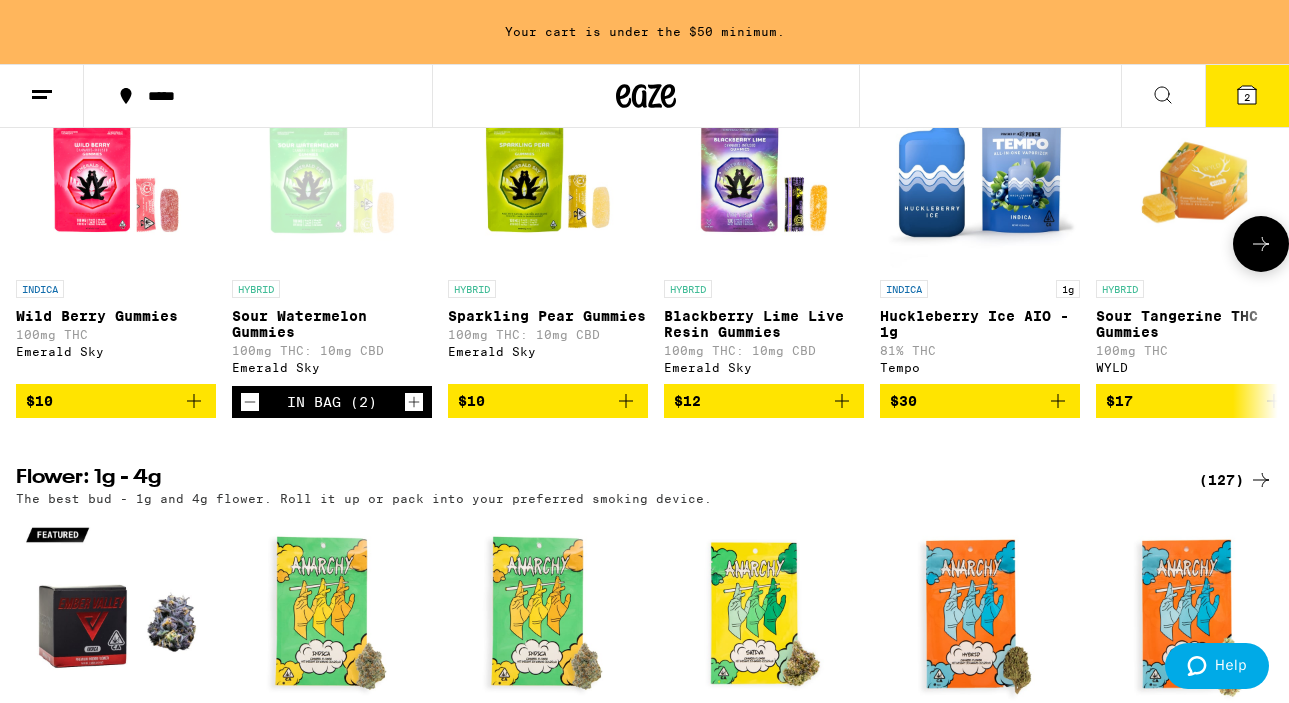click 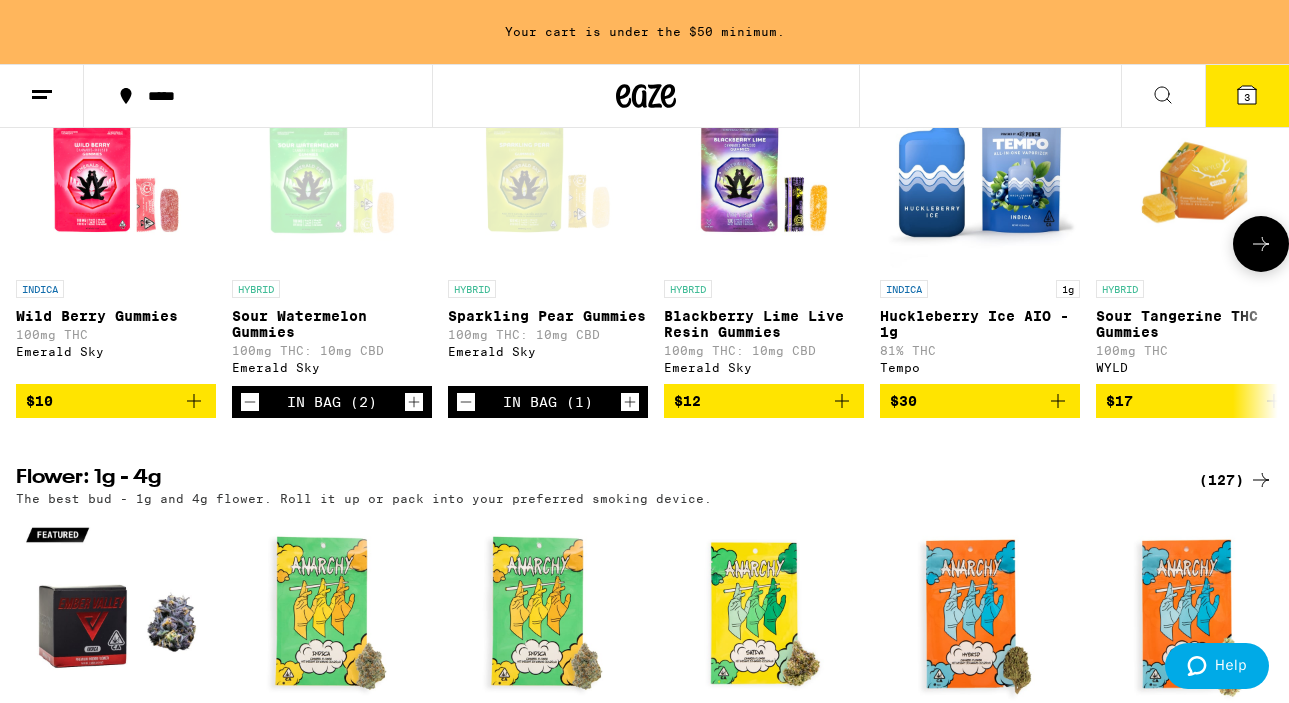 click 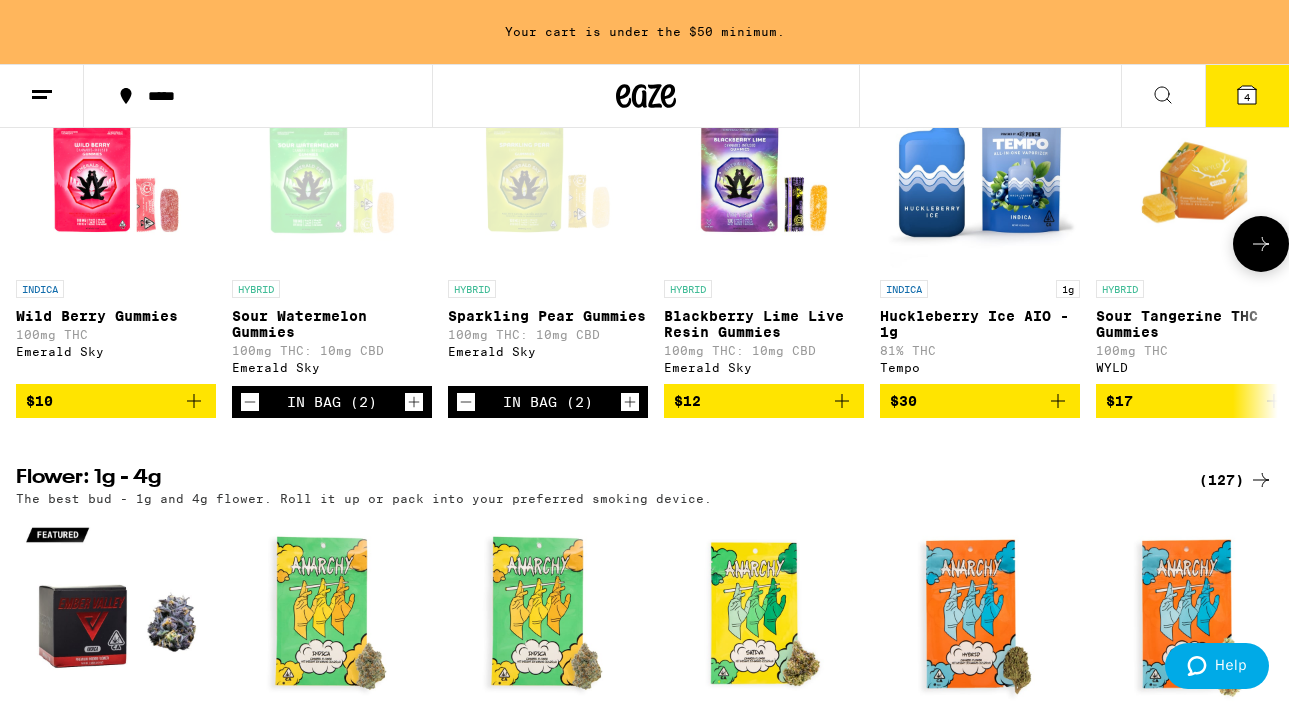 click 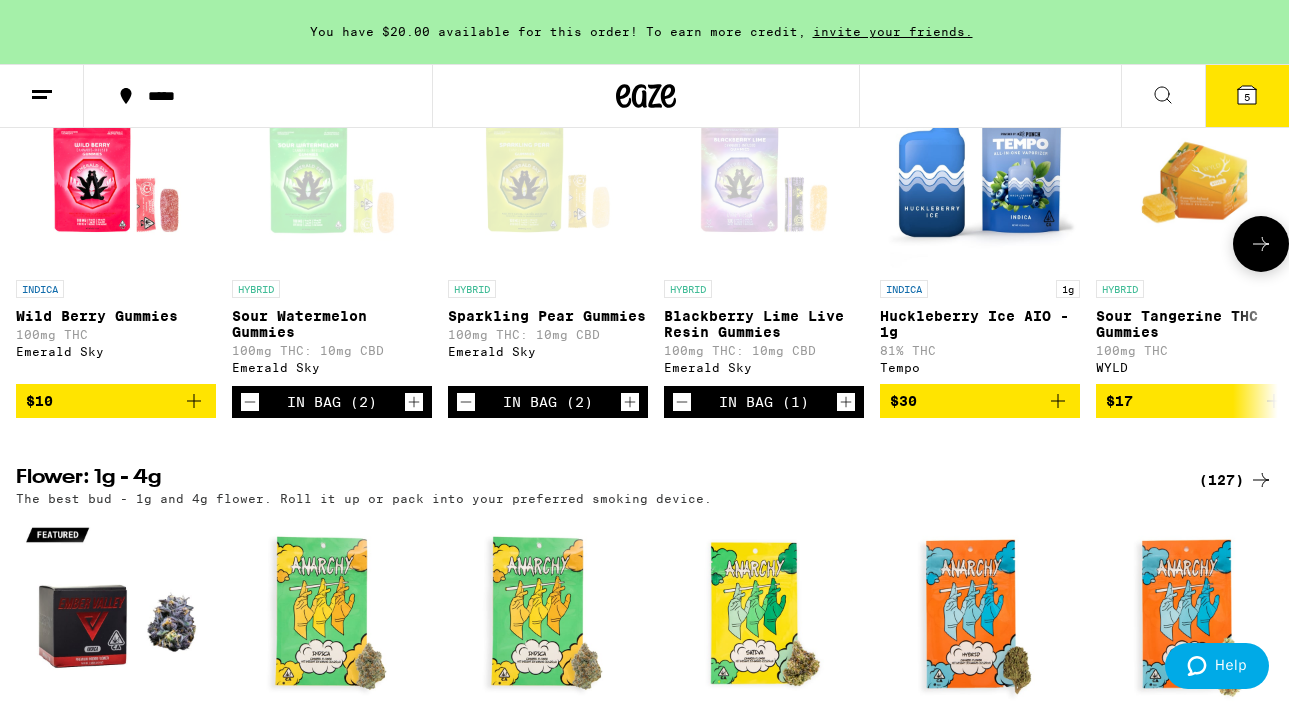 click 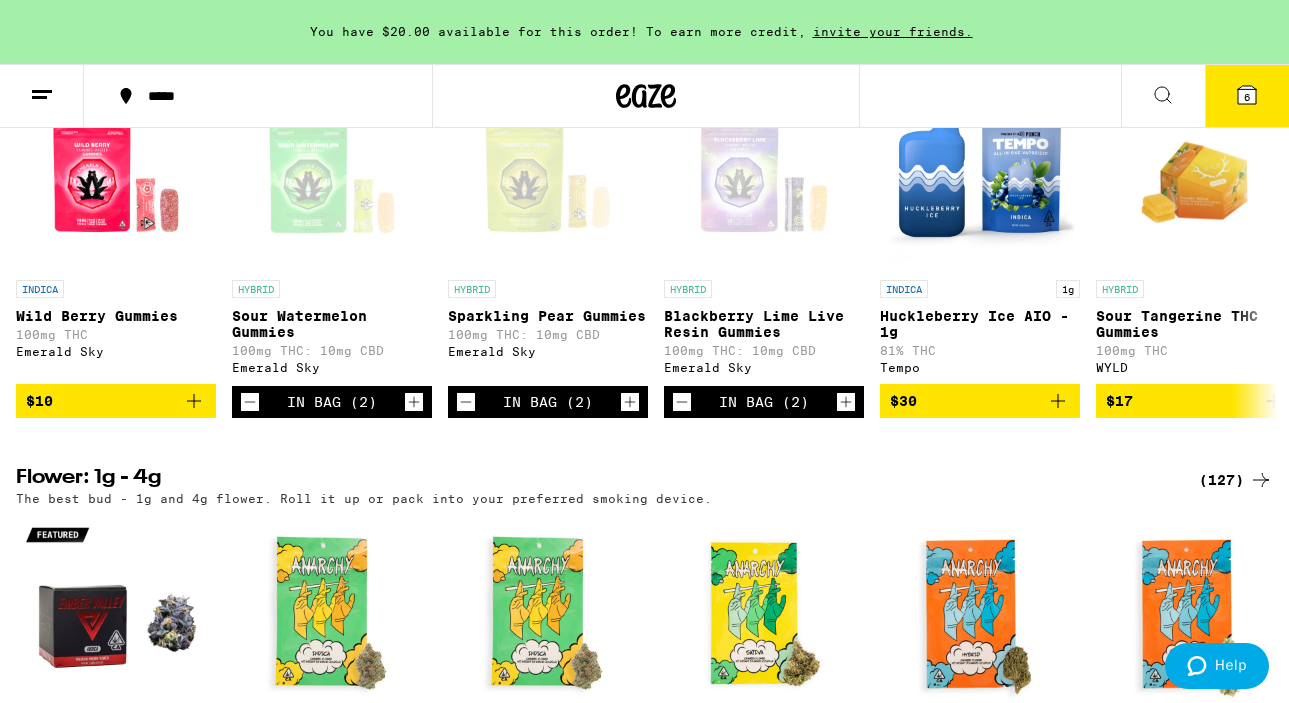 click 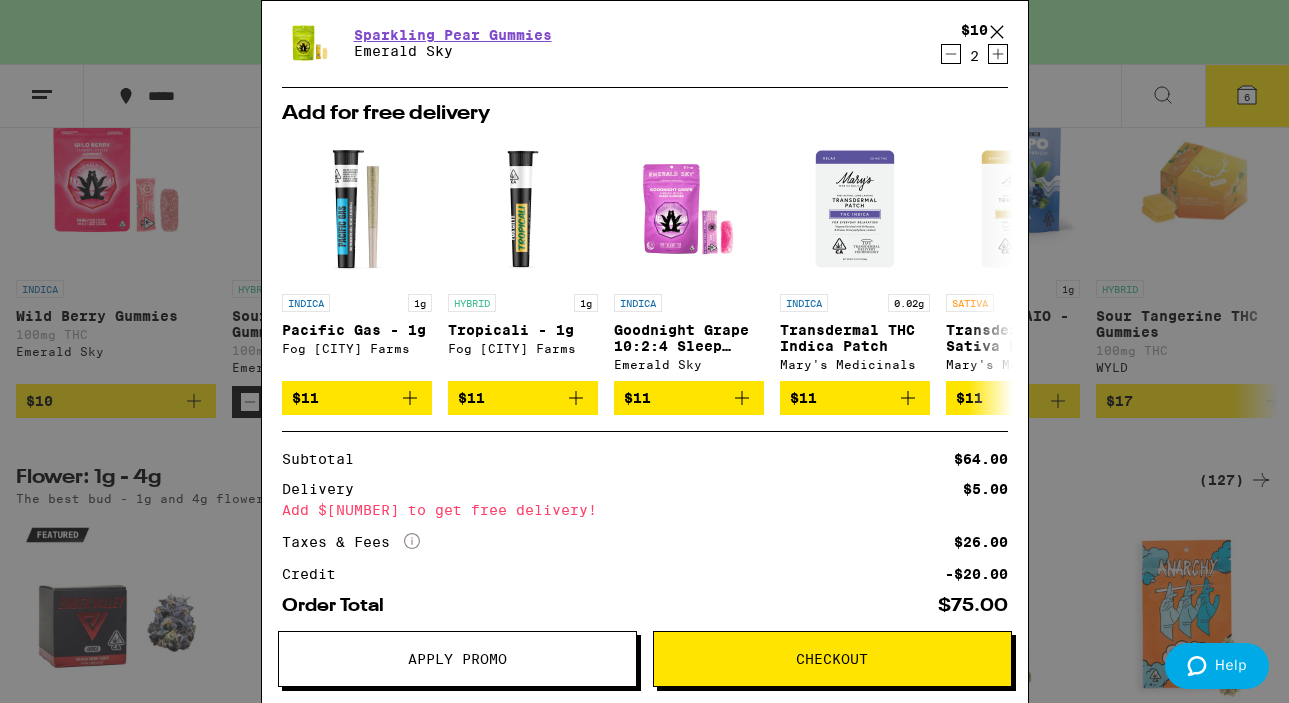 scroll, scrollTop: 266, scrollLeft: 0, axis: vertical 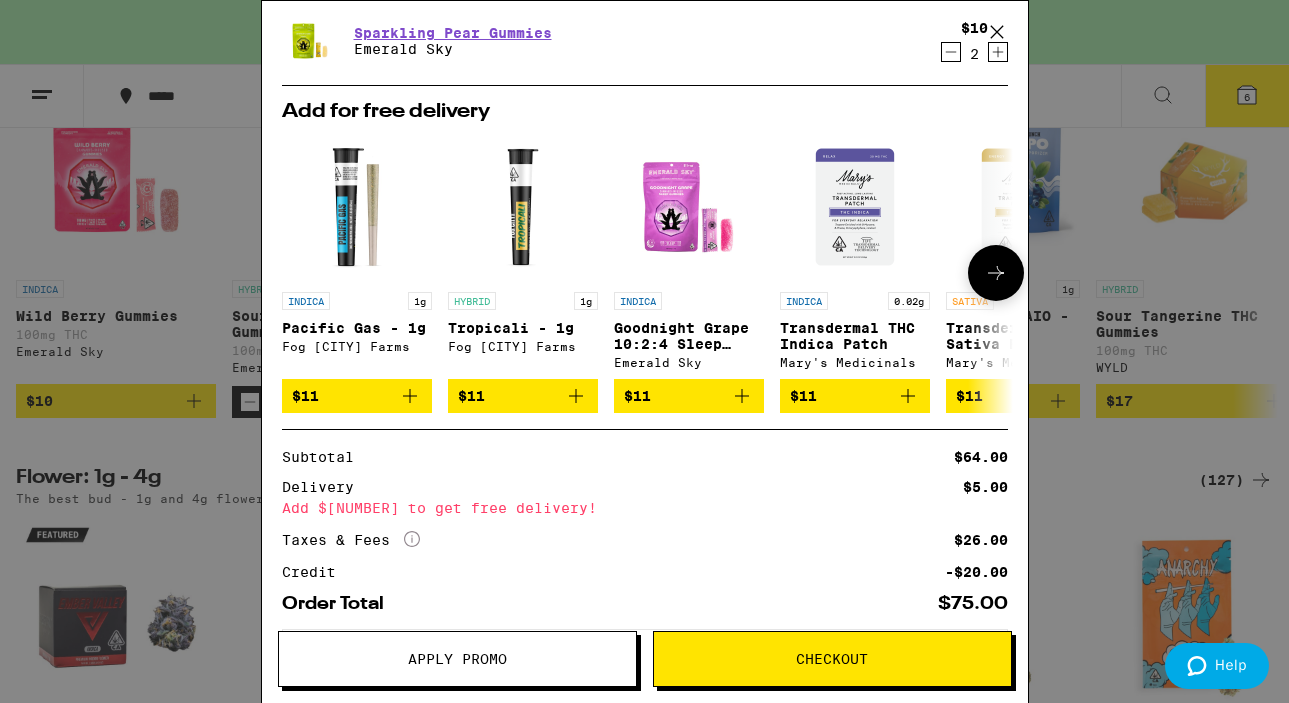 click 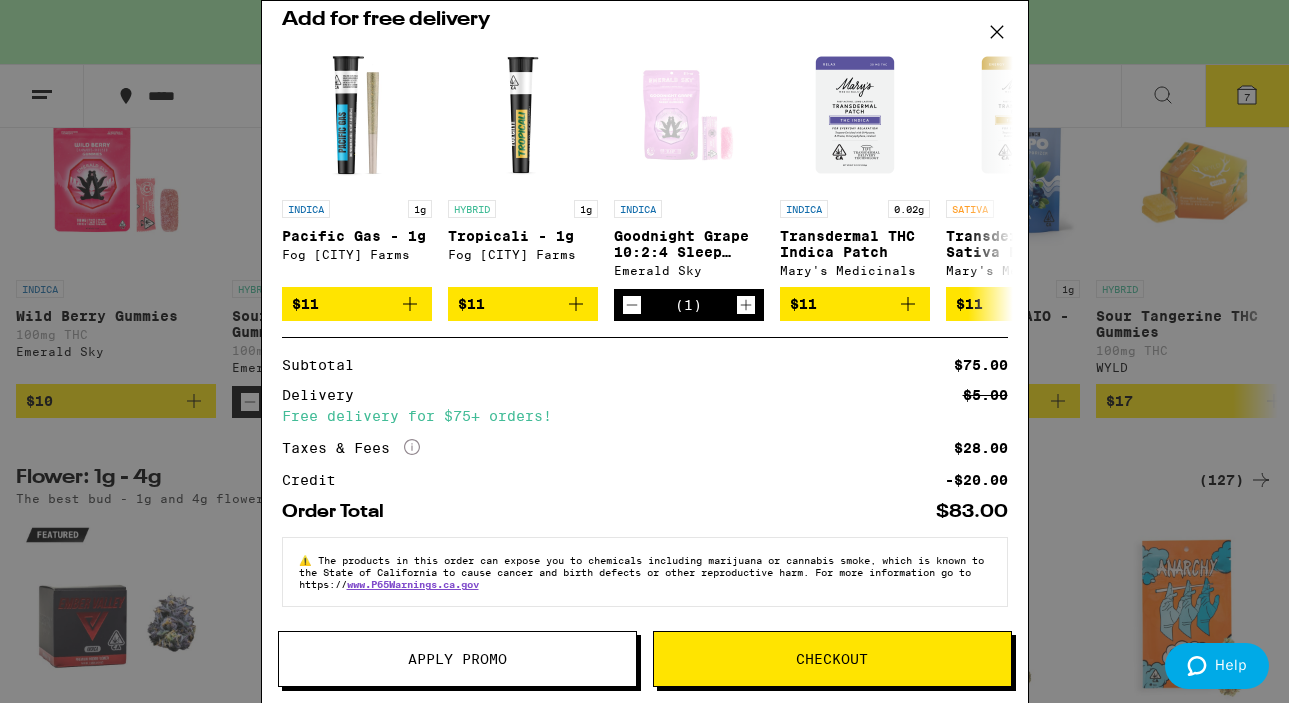 scroll, scrollTop: 442, scrollLeft: 0, axis: vertical 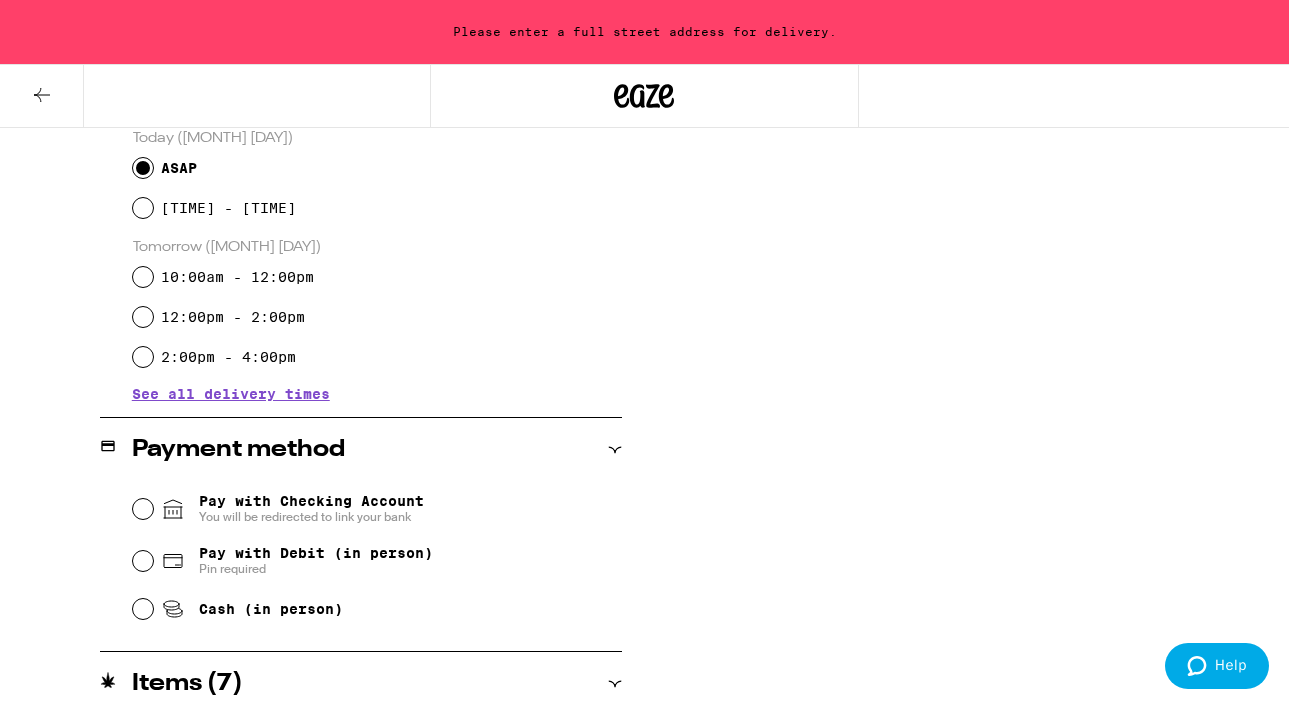 click on "Cash (in person)" at bounding box center [377, 609] 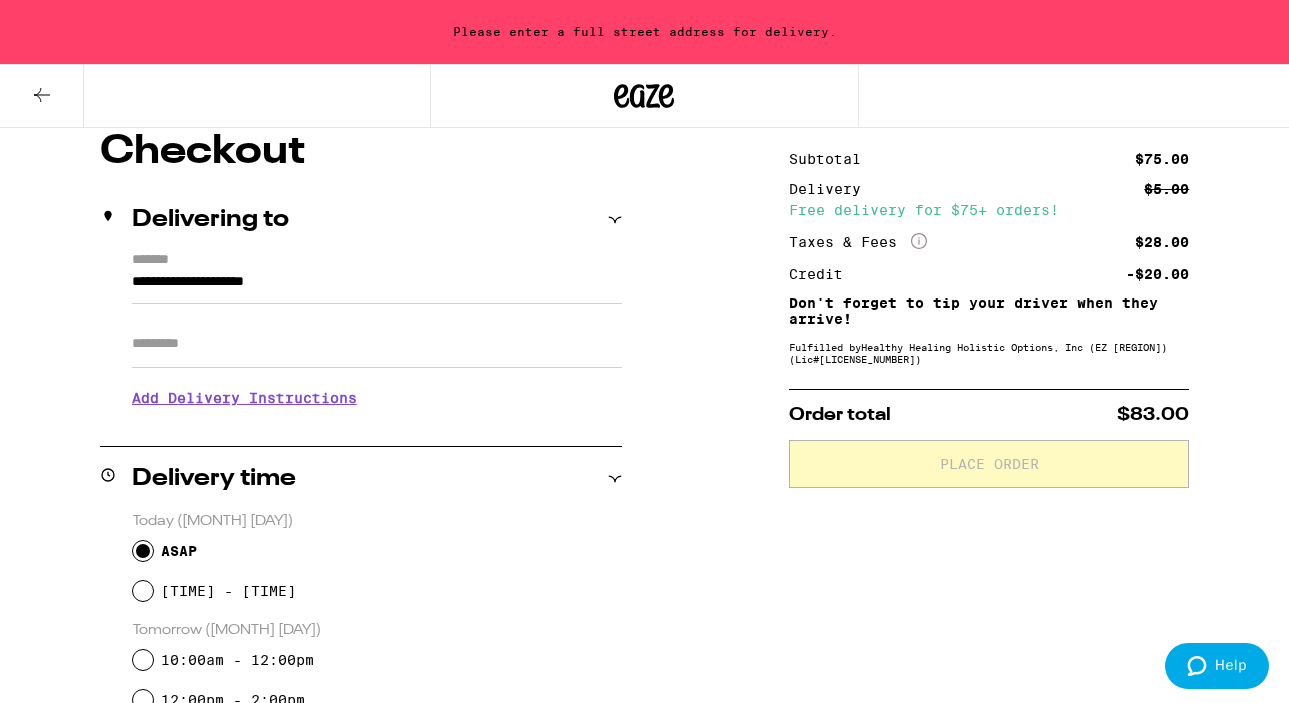 scroll, scrollTop: 208, scrollLeft: 0, axis: vertical 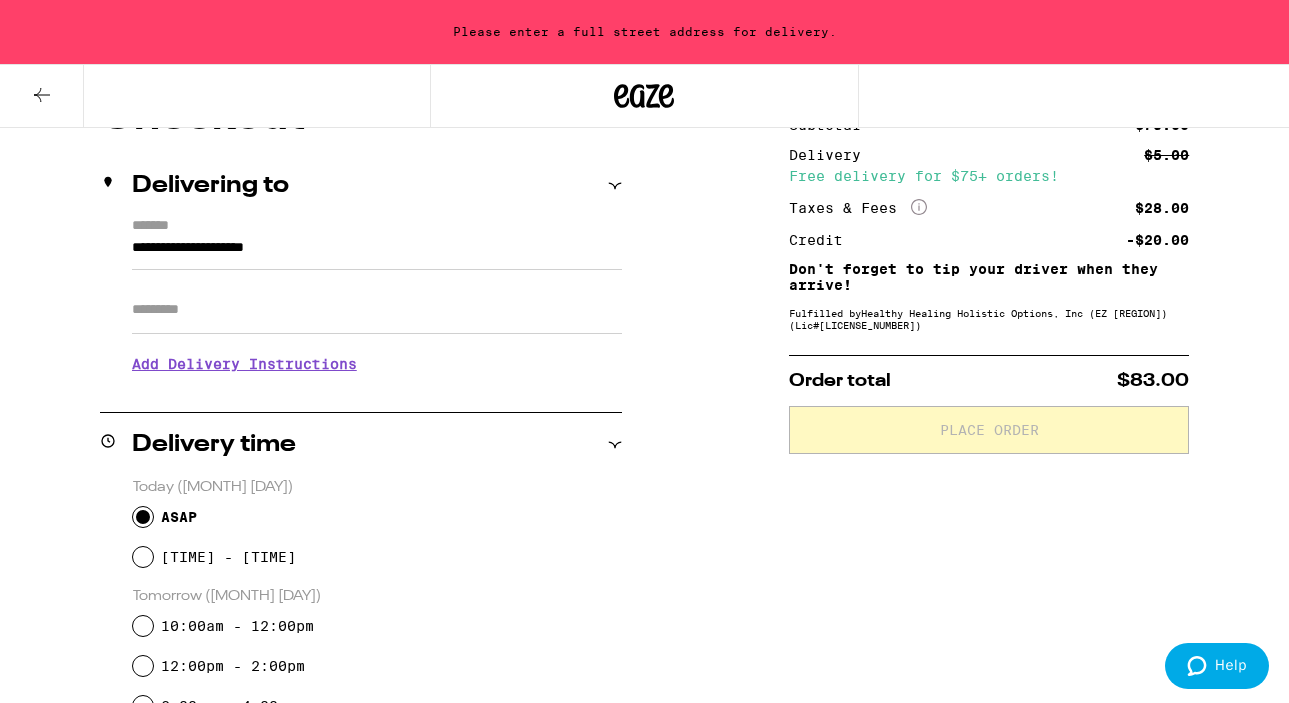 click on "**********" at bounding box center [377, 253] 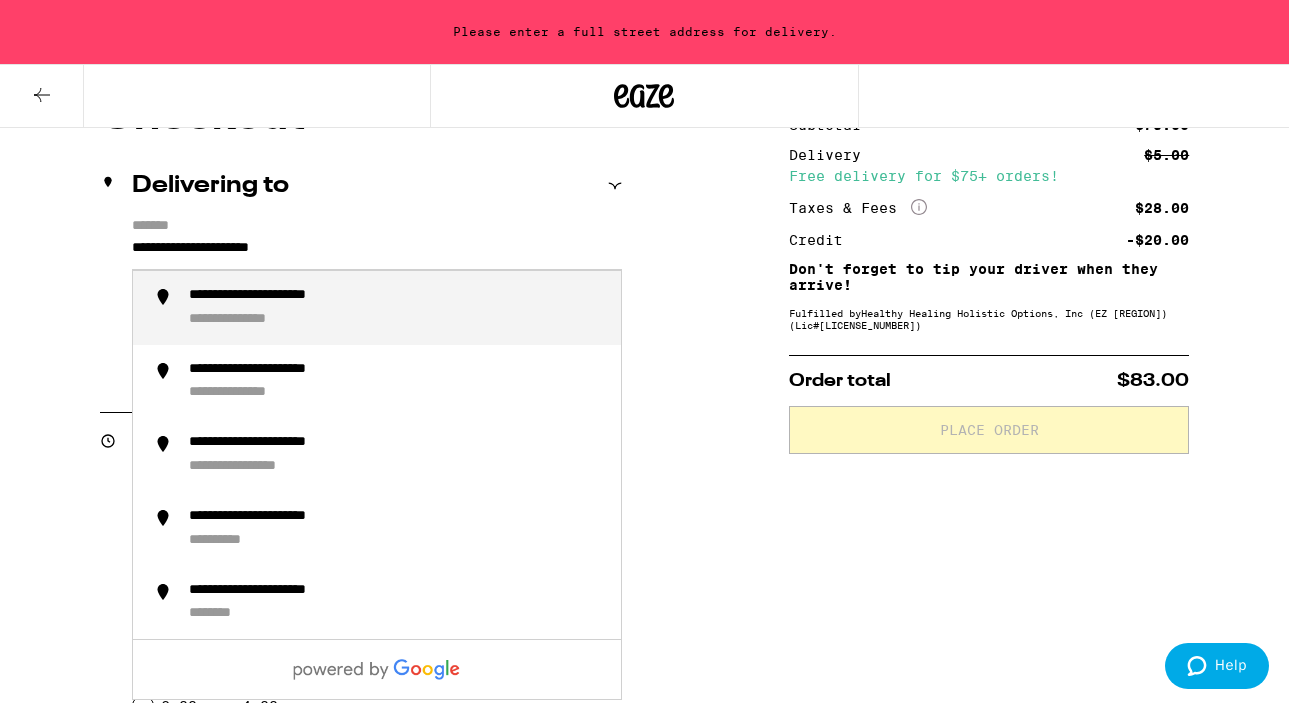 click on "**********" at bounding box center [293, 296] 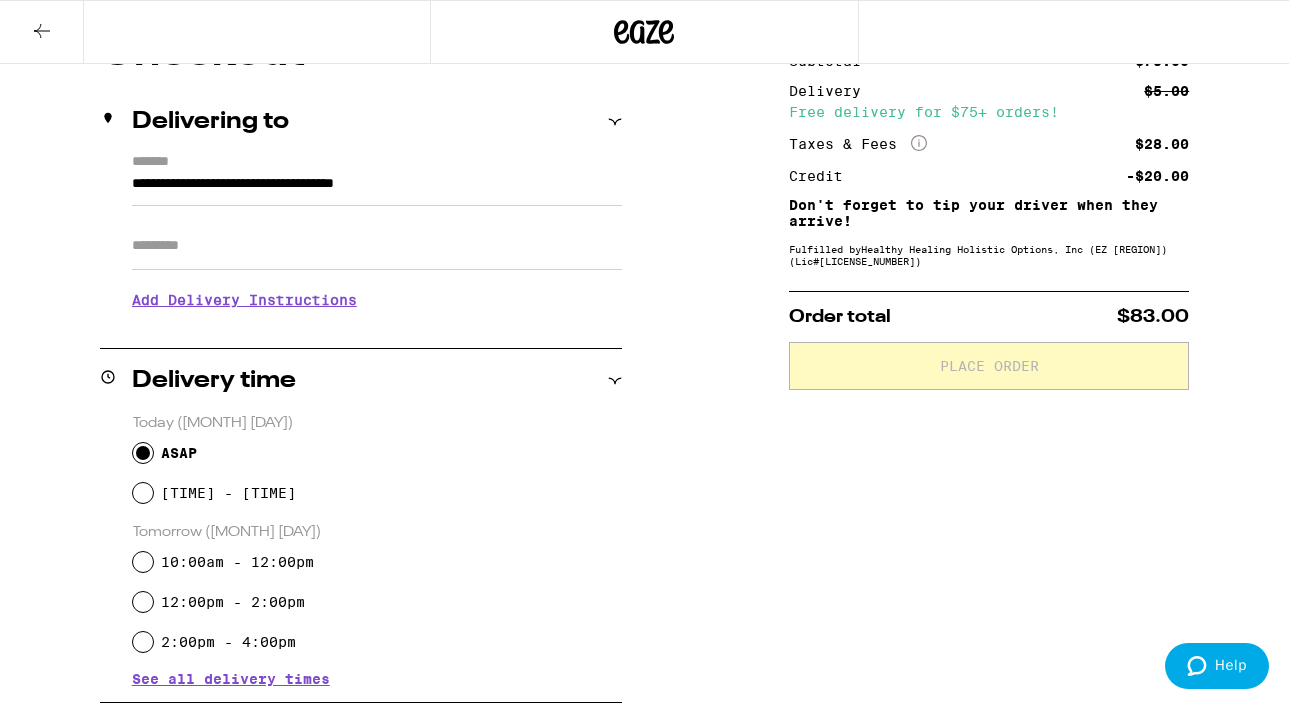 type on "**********" 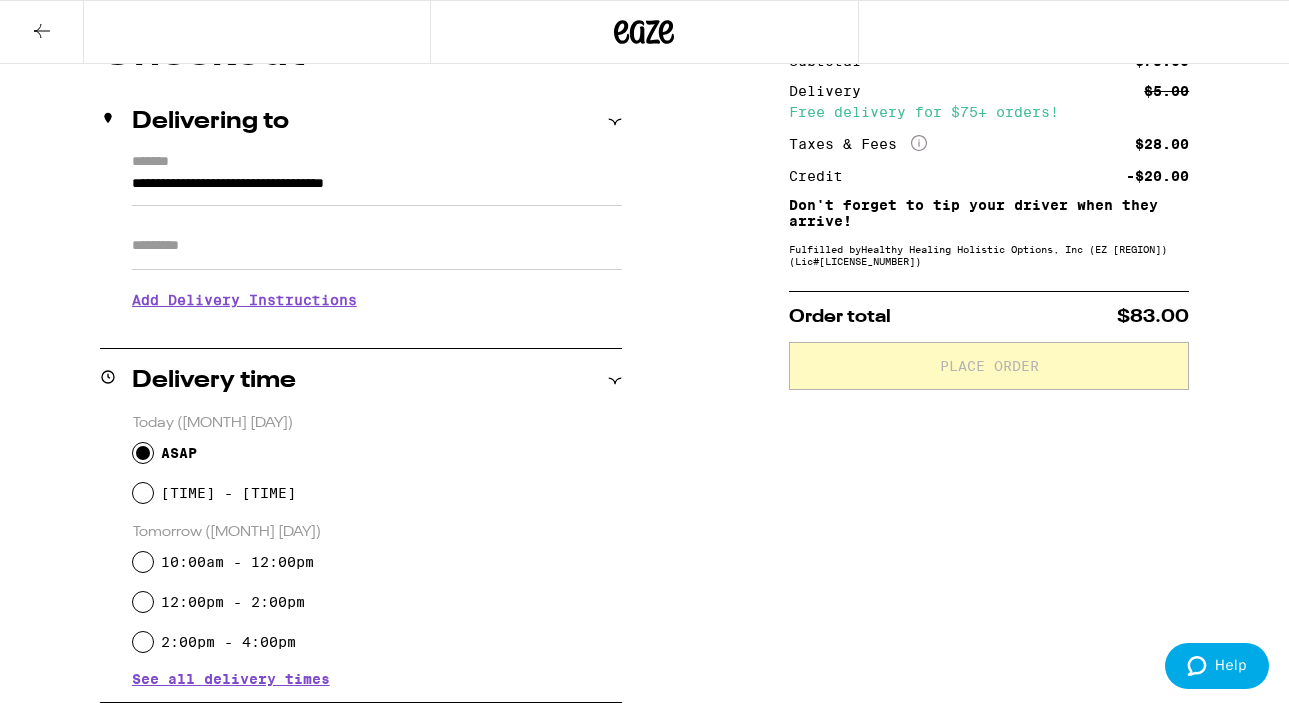 click on "Add Delivery Instructions" at bounding box center [377, 300] 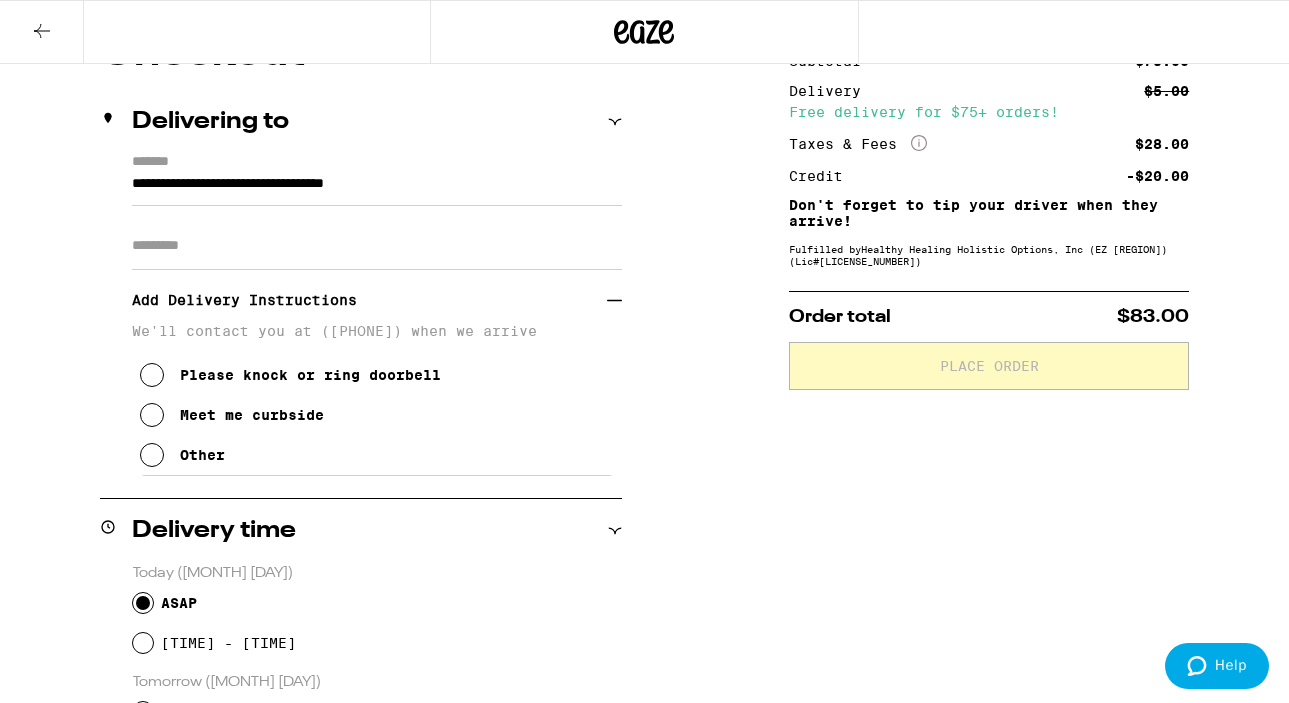 click on "Apt/Suite" at bounding box center (377, 246) 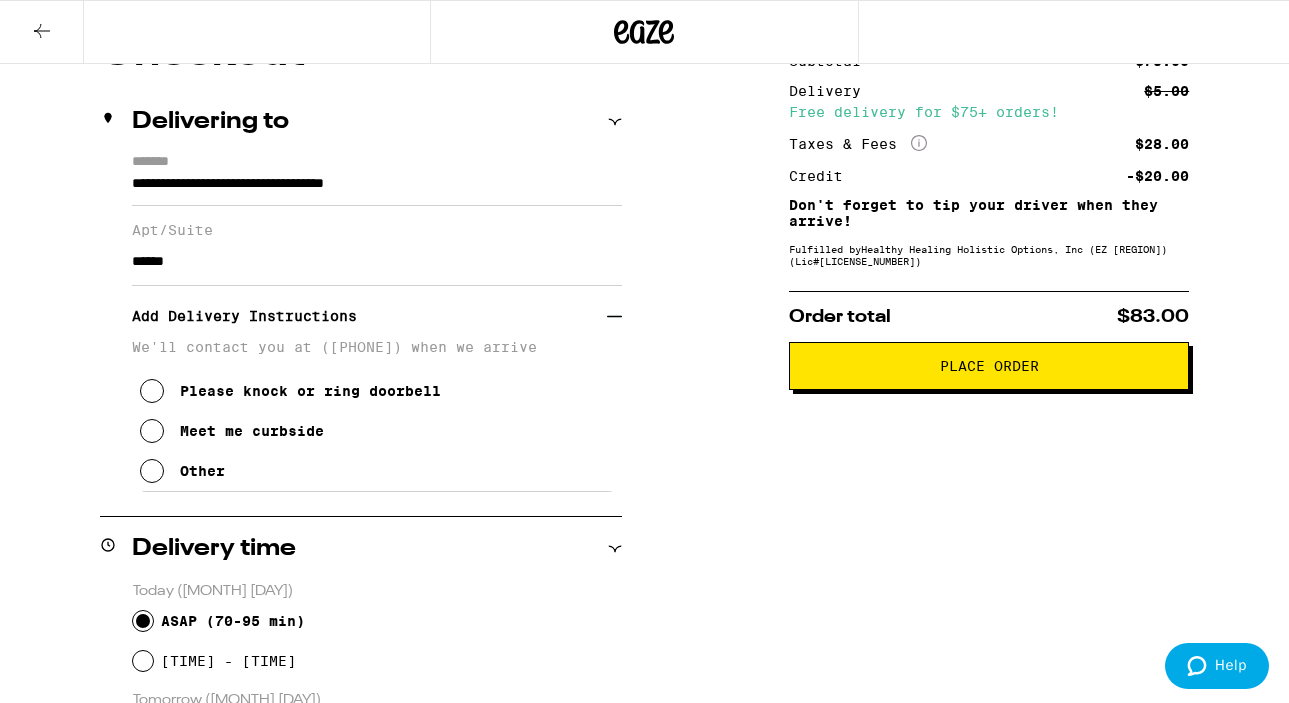 type on "******" 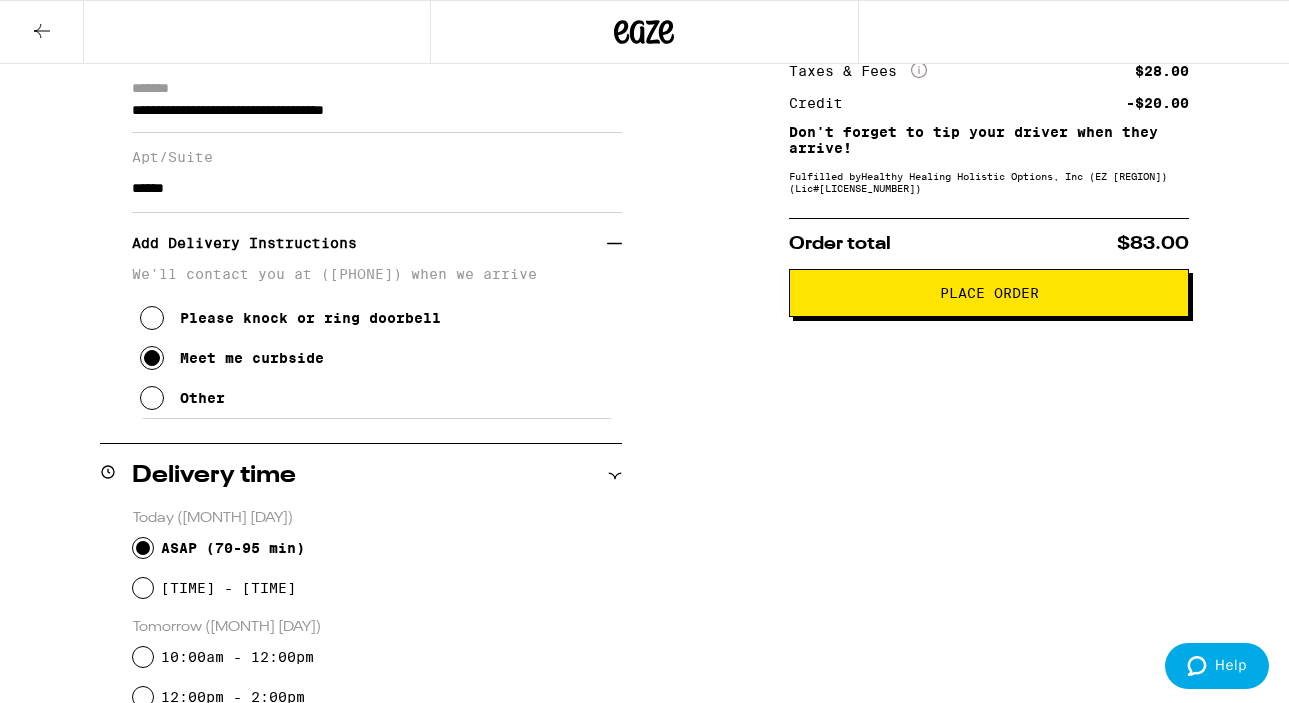 scroll, scrollTop: 305, scrollLeft: 0, axis: vertical 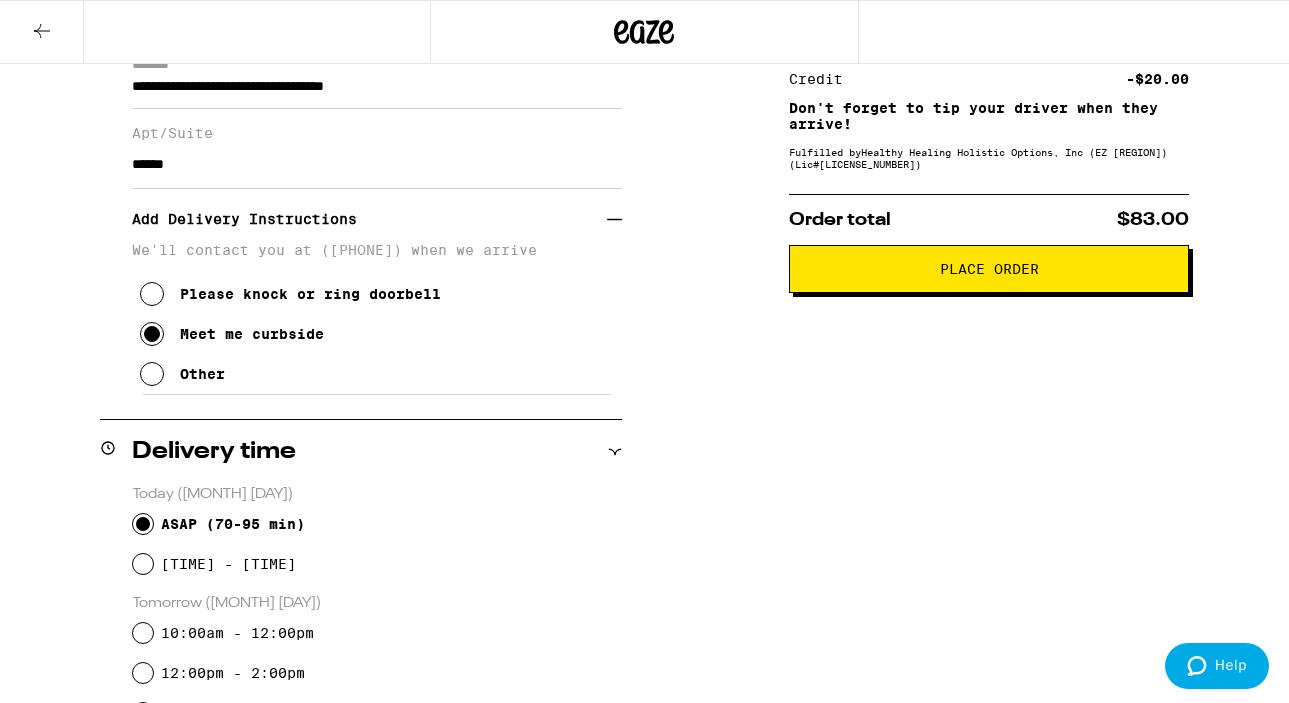 click on "Place Order" at bounding box center (989, 269) 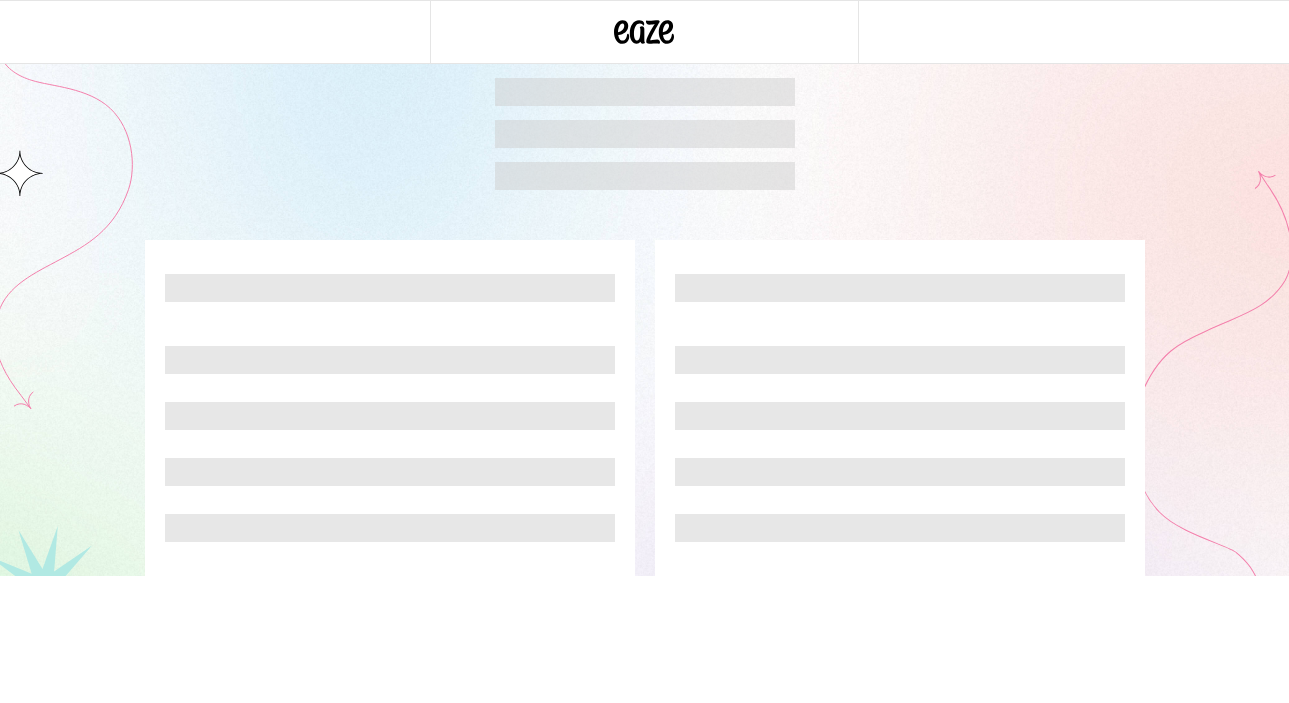 scroll, scrollTop: 0, scrollLeft: 0, axis: both 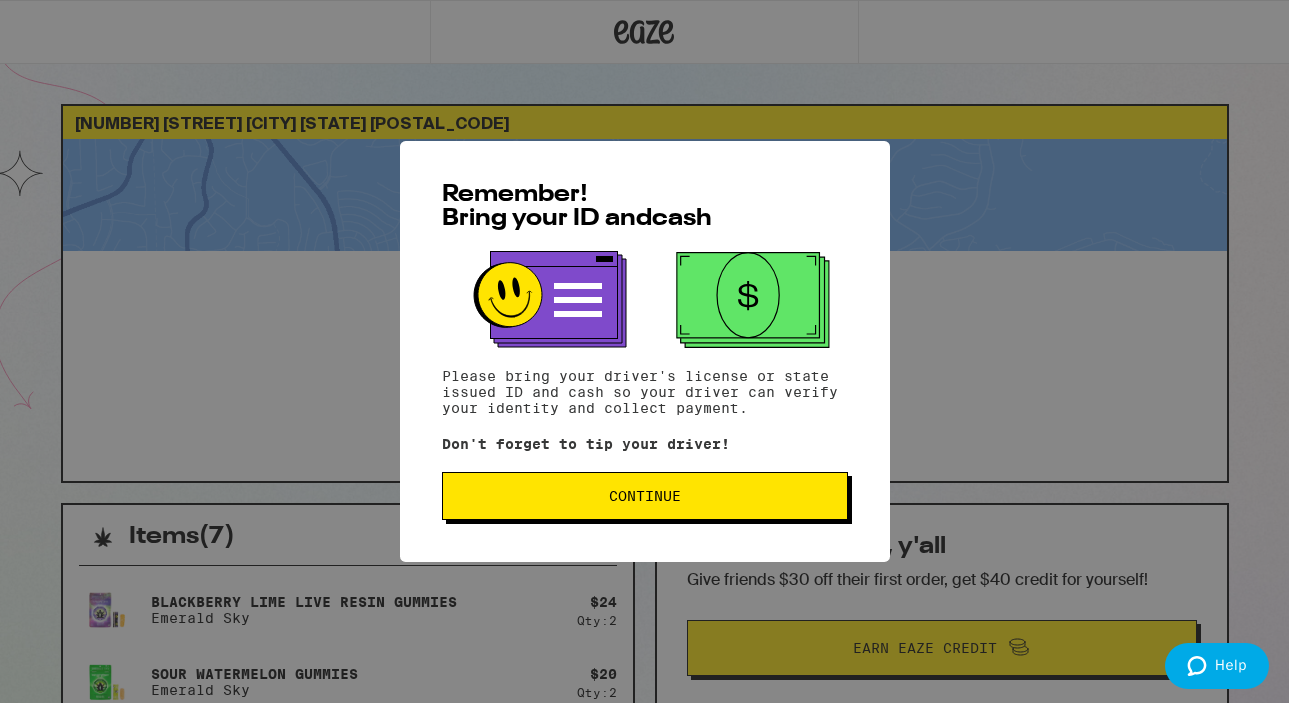 click on "Continue" at bounding box center [645, 496] 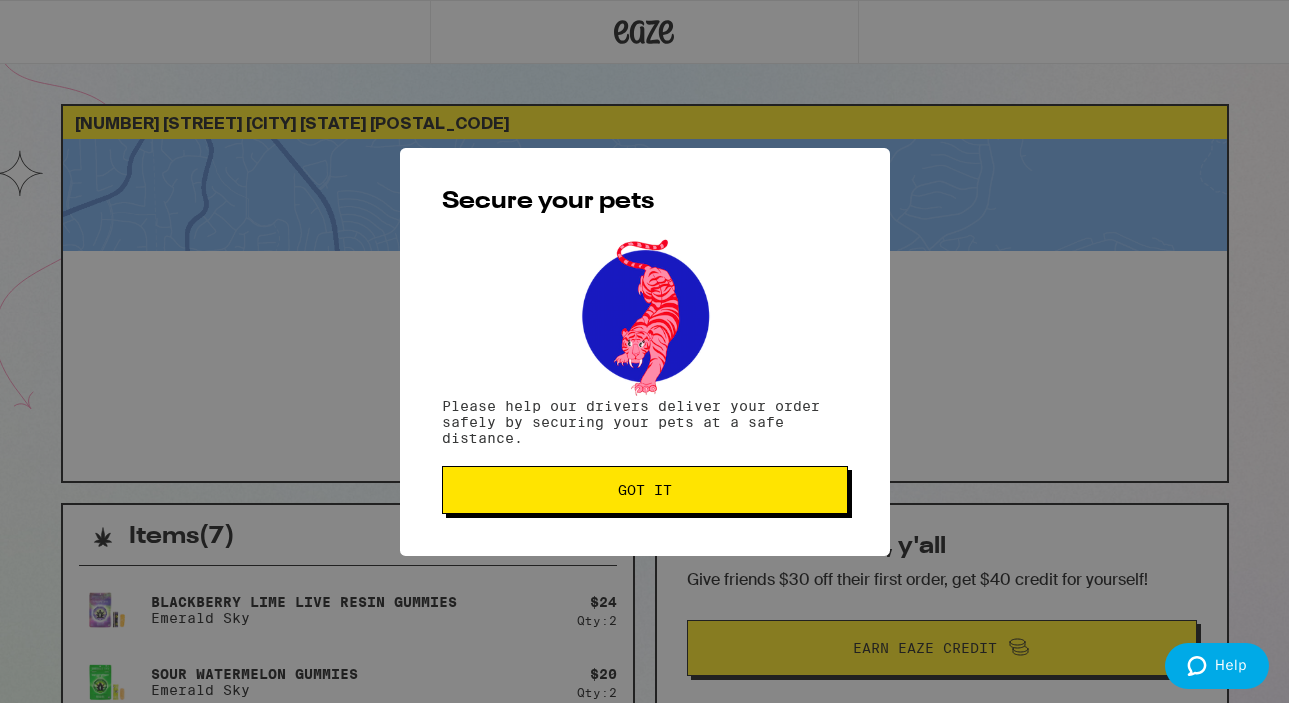 click on "Got it" at bounding box center (645, 490) 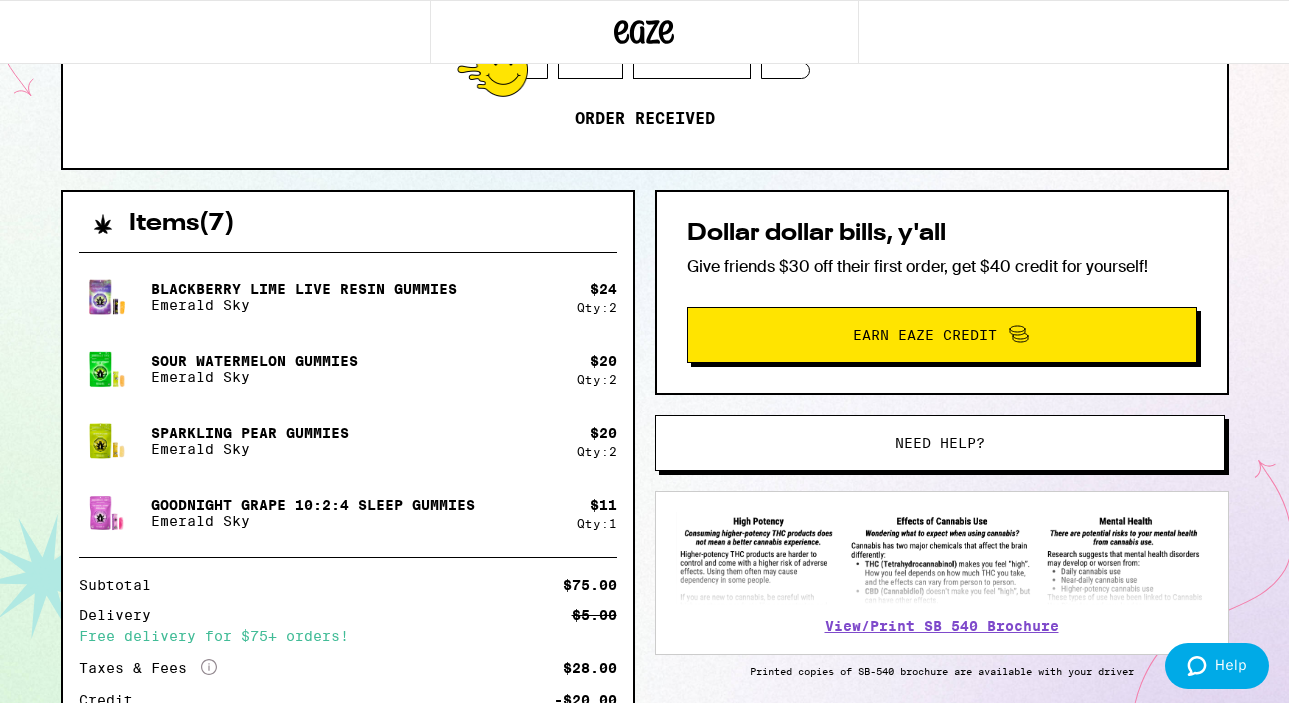 scroll, scrollTop: 367, scrollLeft: 0, axis: vertical 